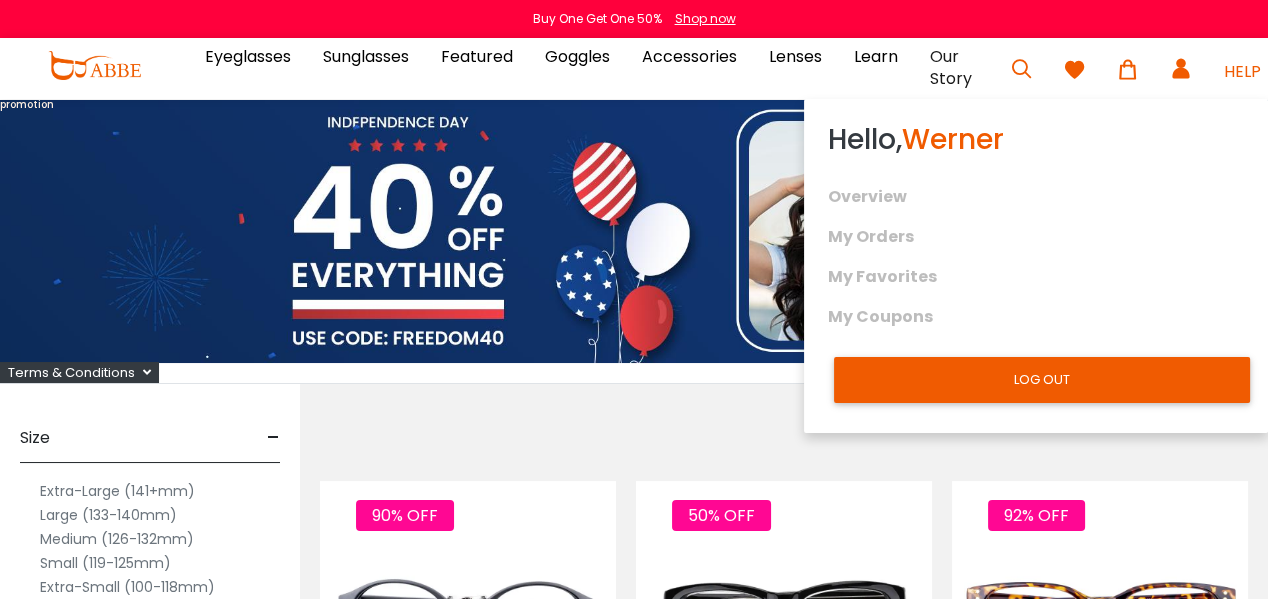 scroll, scrollTop: 0, scrollLeft: 0, axis: both 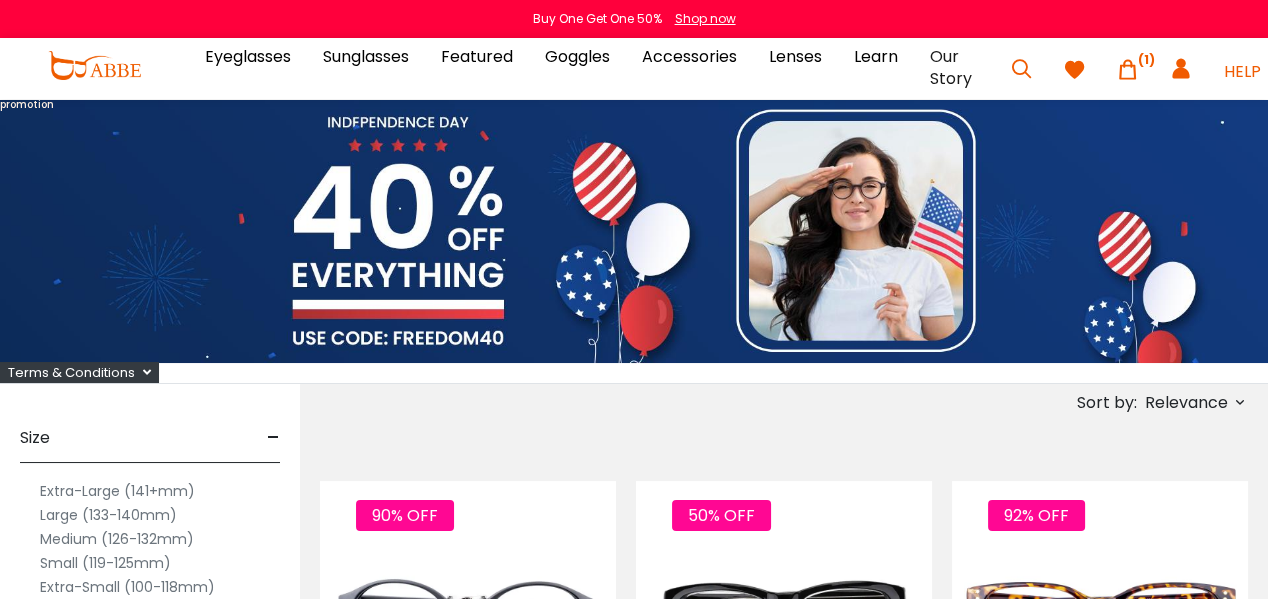 click at bounding box center (1128, 69) 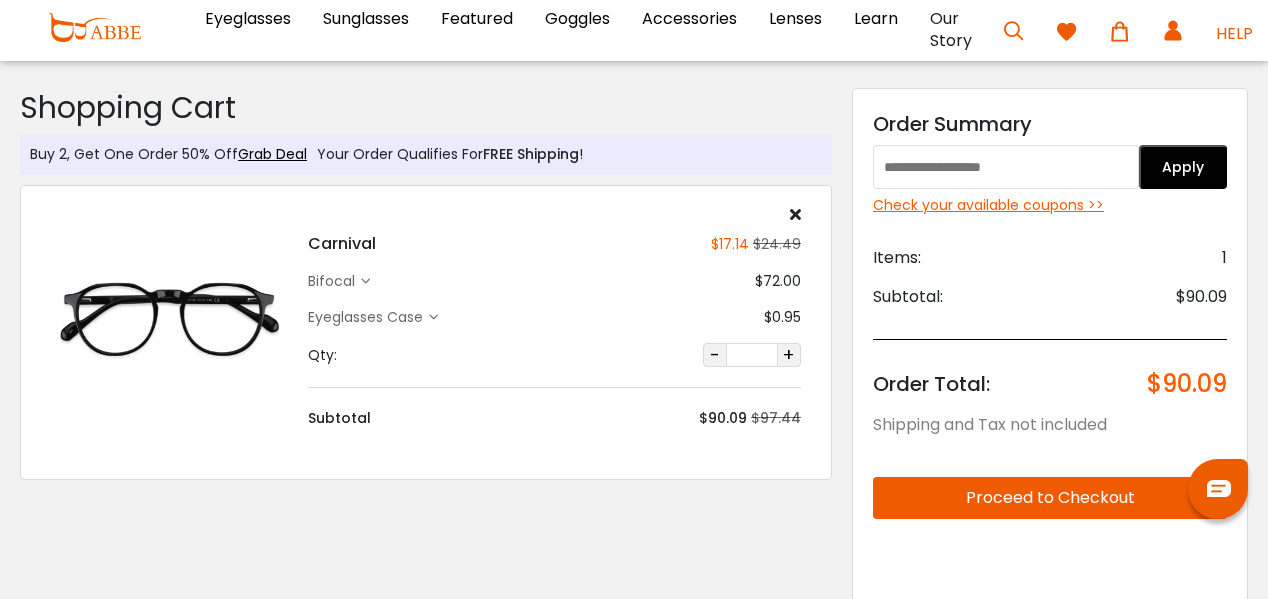 scroll, scrollTop: 0, scrollLeft: 0, axis: both 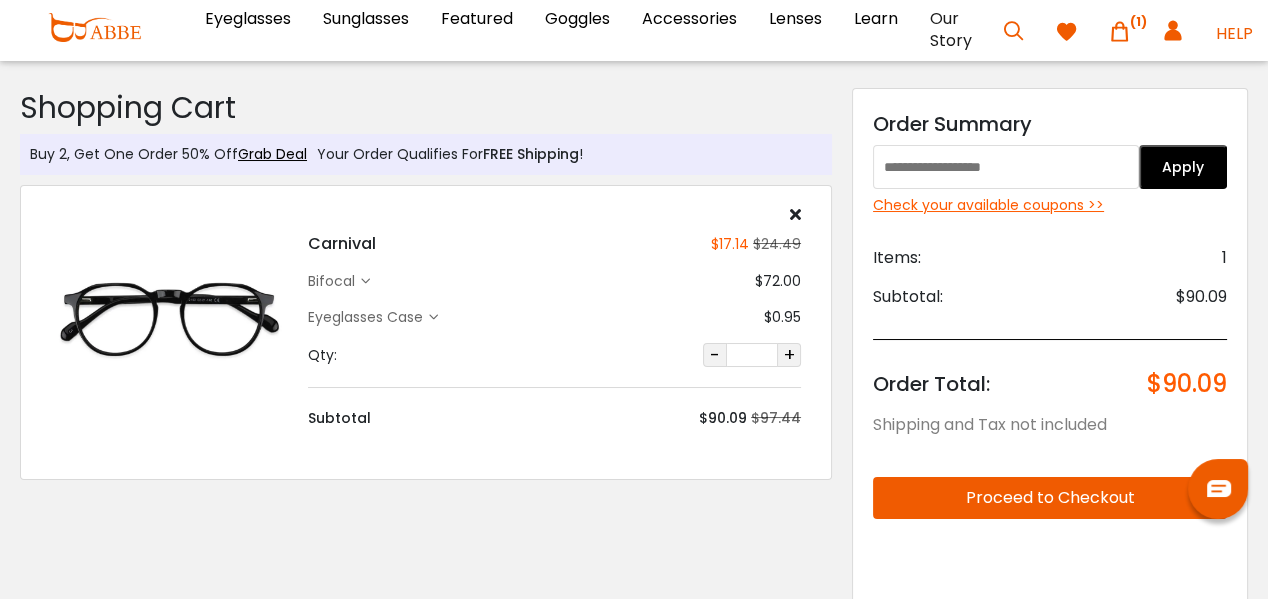 click at bounding box center (1006, 167) 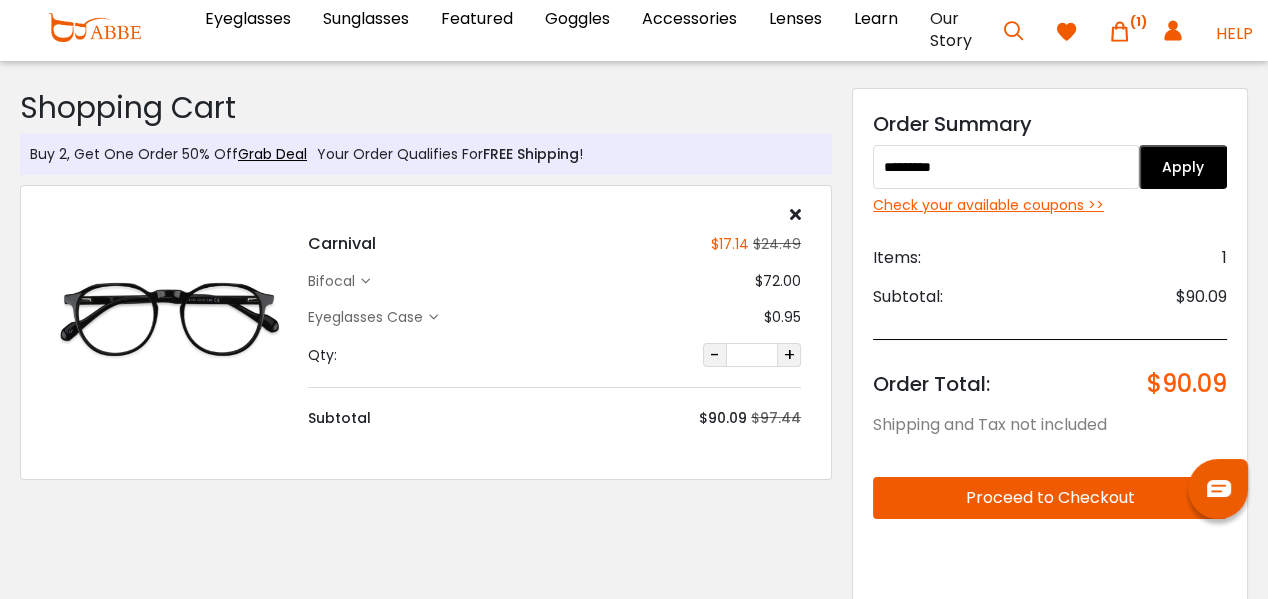type on "*********" 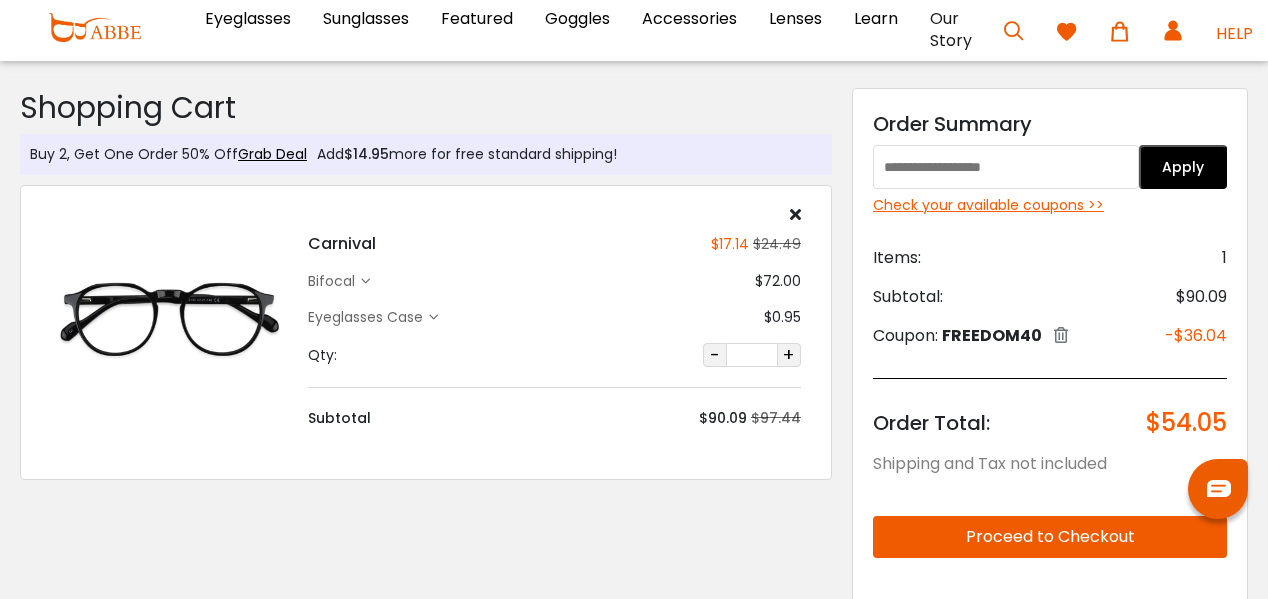 scroll, scrollTop: 0, scrollLeft: 0, axis: both 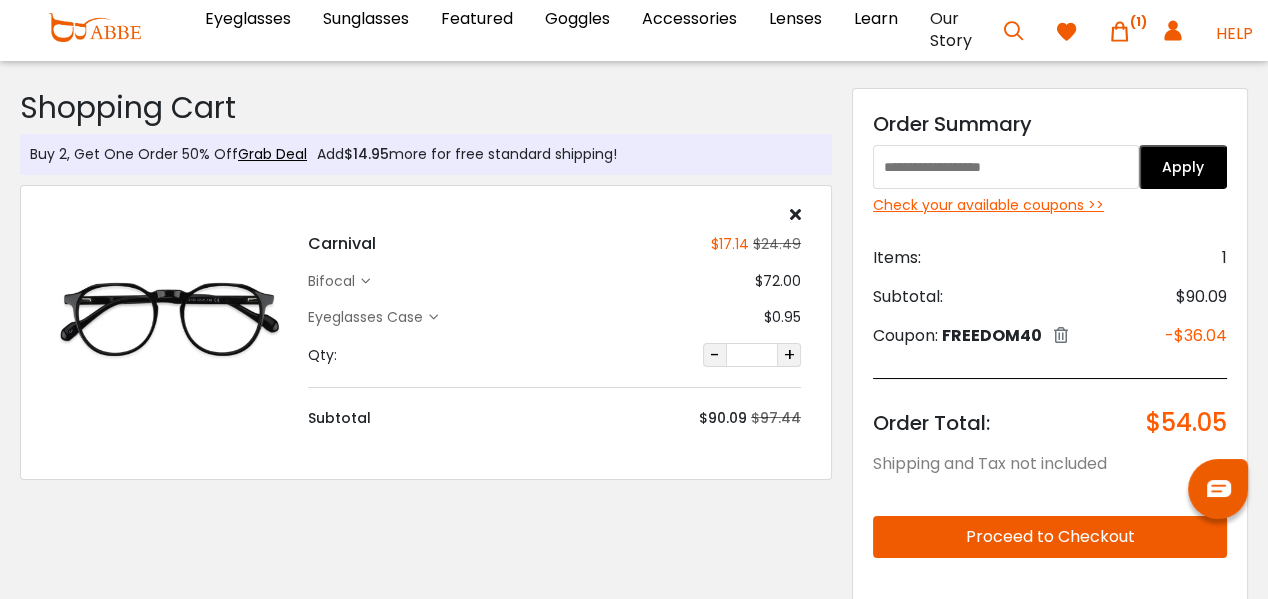 click on "Check your available coupons >>" at bounding box center (1050, 205) 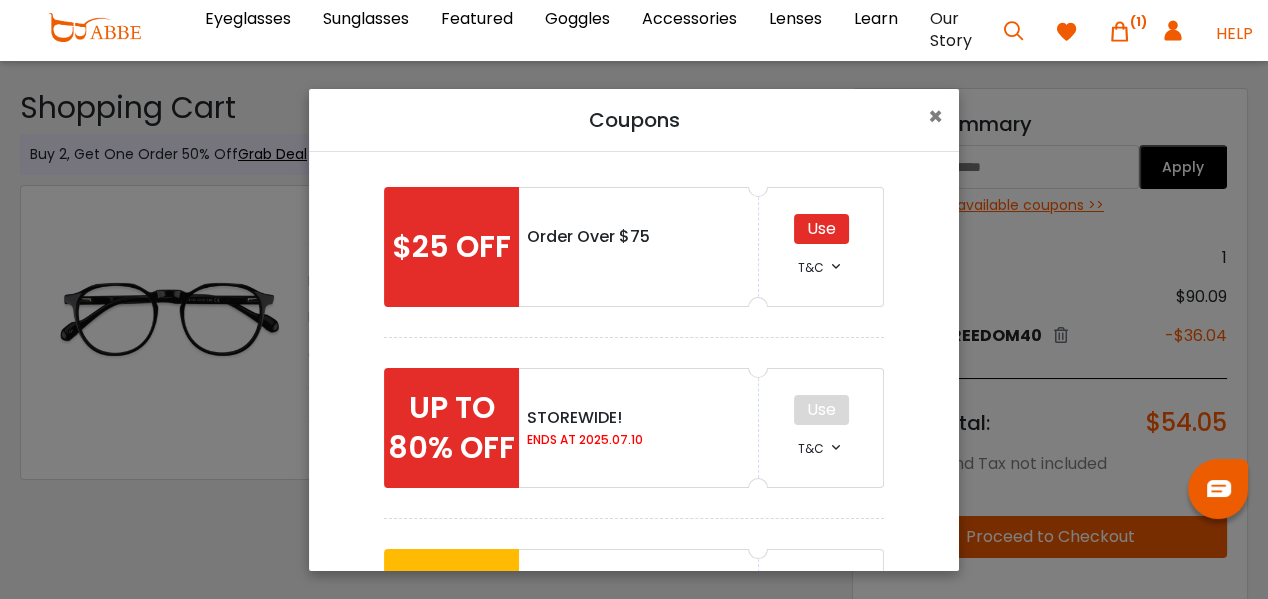 scroll, scrollTop: 0, scrollLeft: 0, axis: both 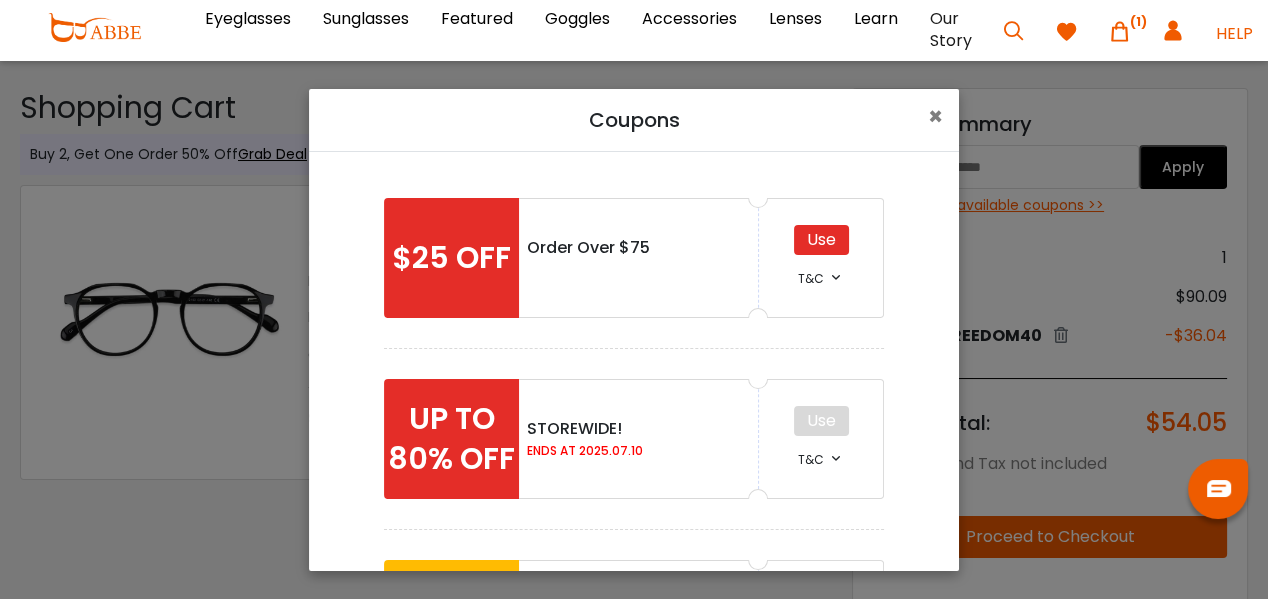 click at bounding box center (836, 277) 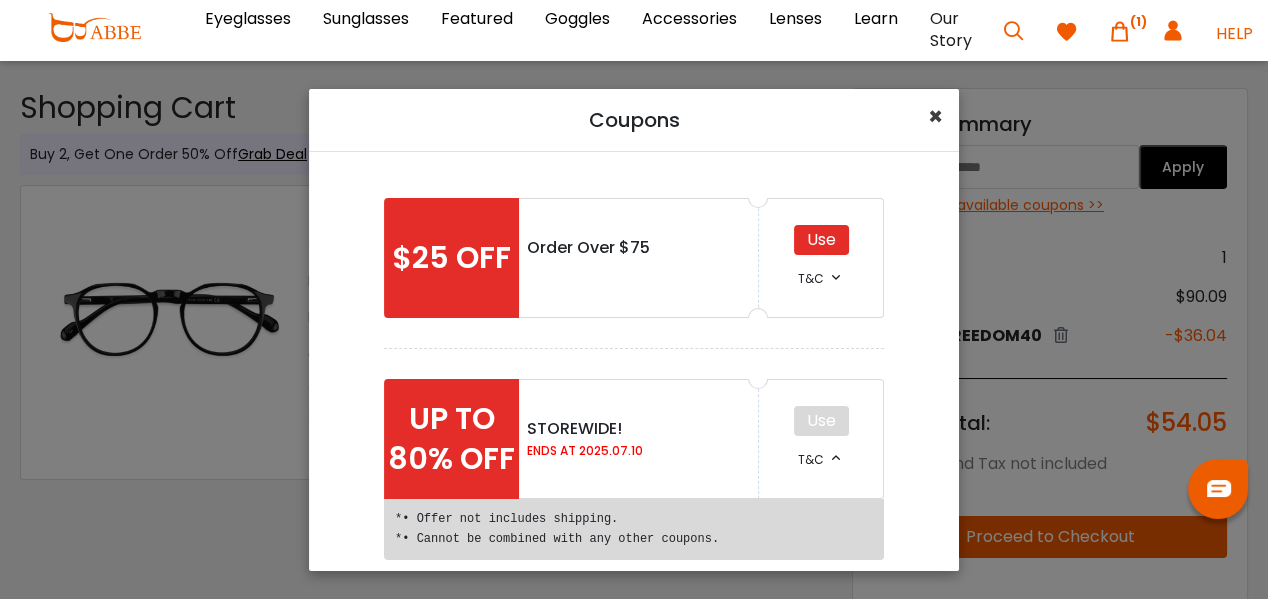 click on "×" at bounding box center (935, 116) 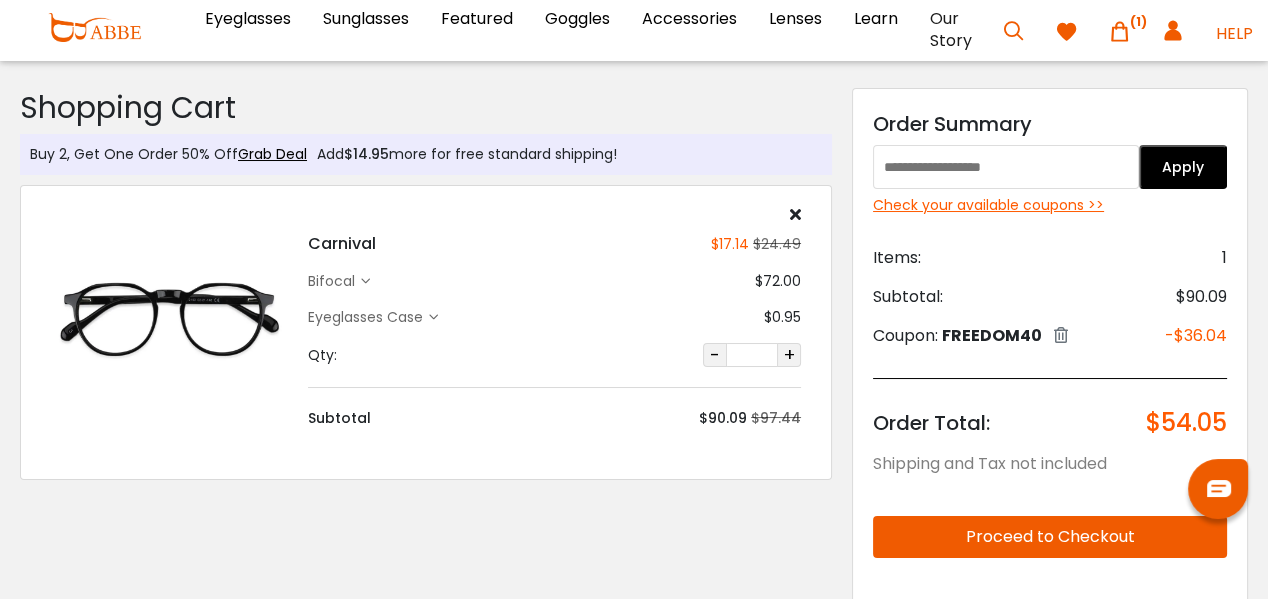 click at bounding box center (1061, 335) 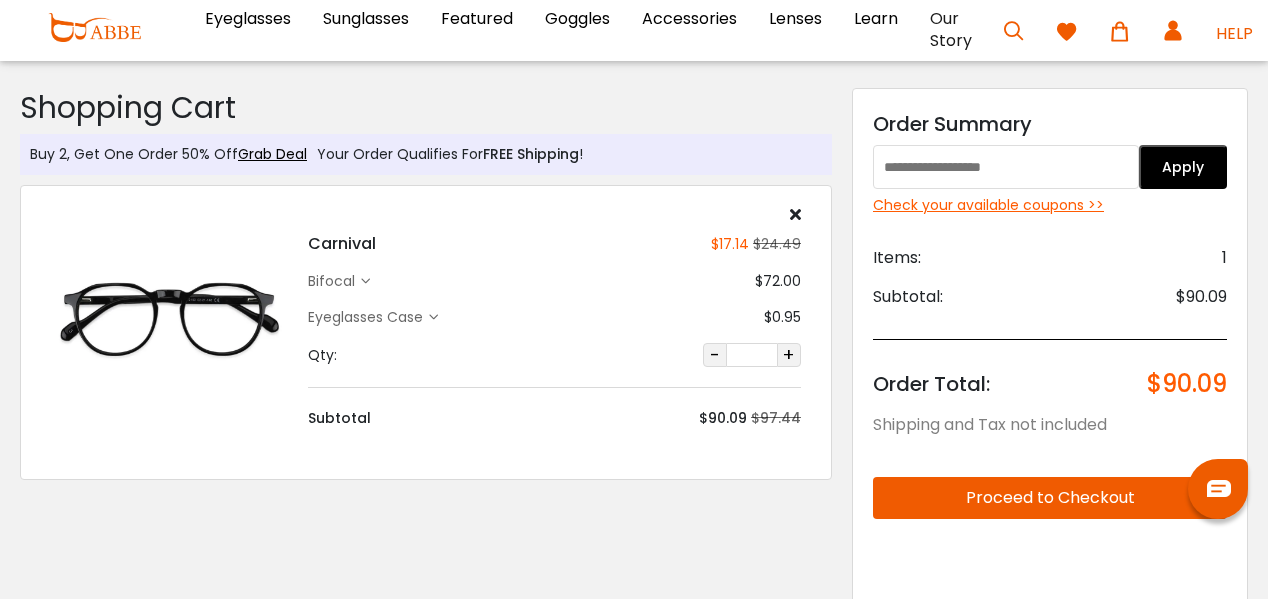 scroll, scrollTop: 0, scrollLeft: 0, axis: both 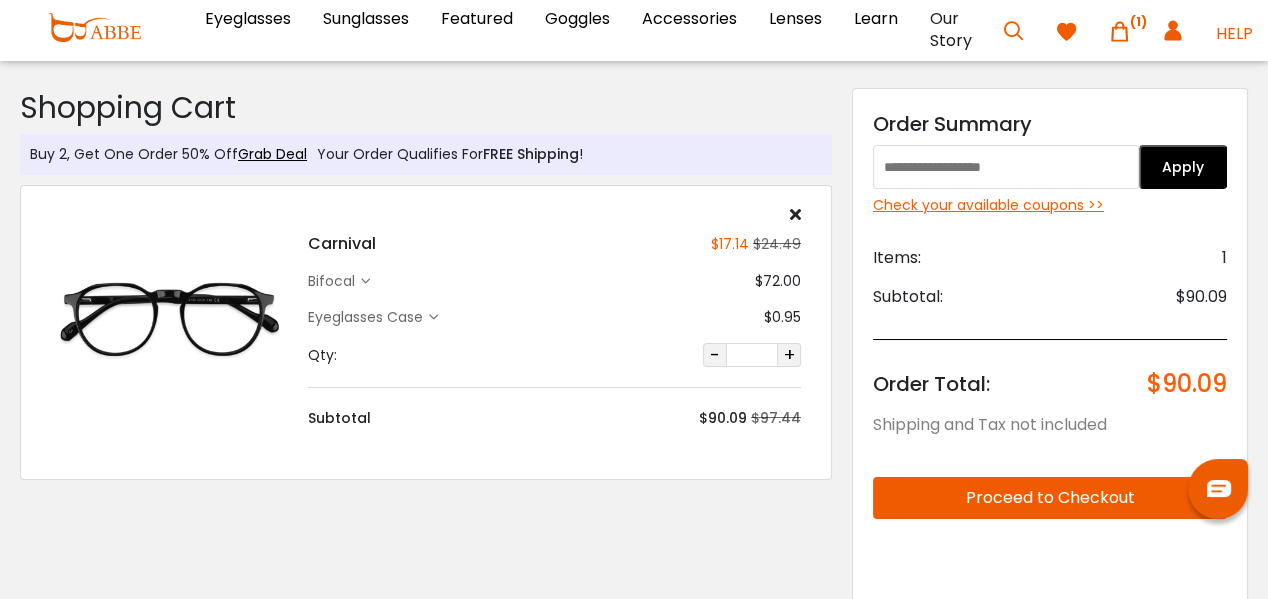 click on "Check your available coupons >>" at bounding box center [1050, 205] 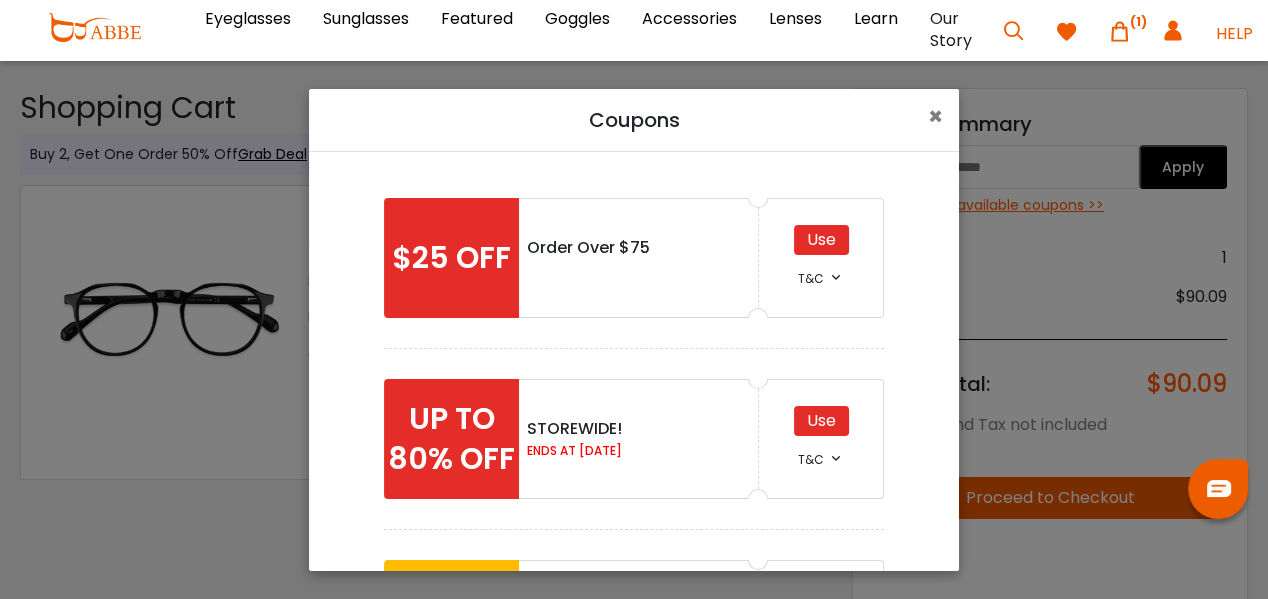 click on "Use" at bounding box center (821, 240) 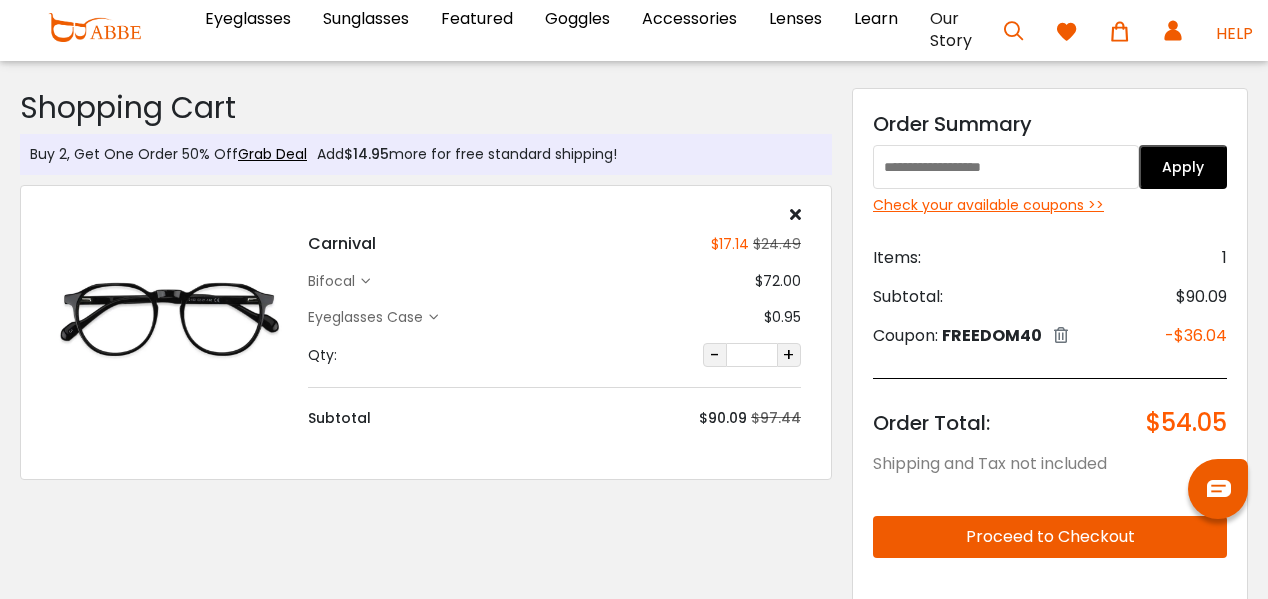 scroll, scrollTop: 0, scrollLeft: 0, axis: both 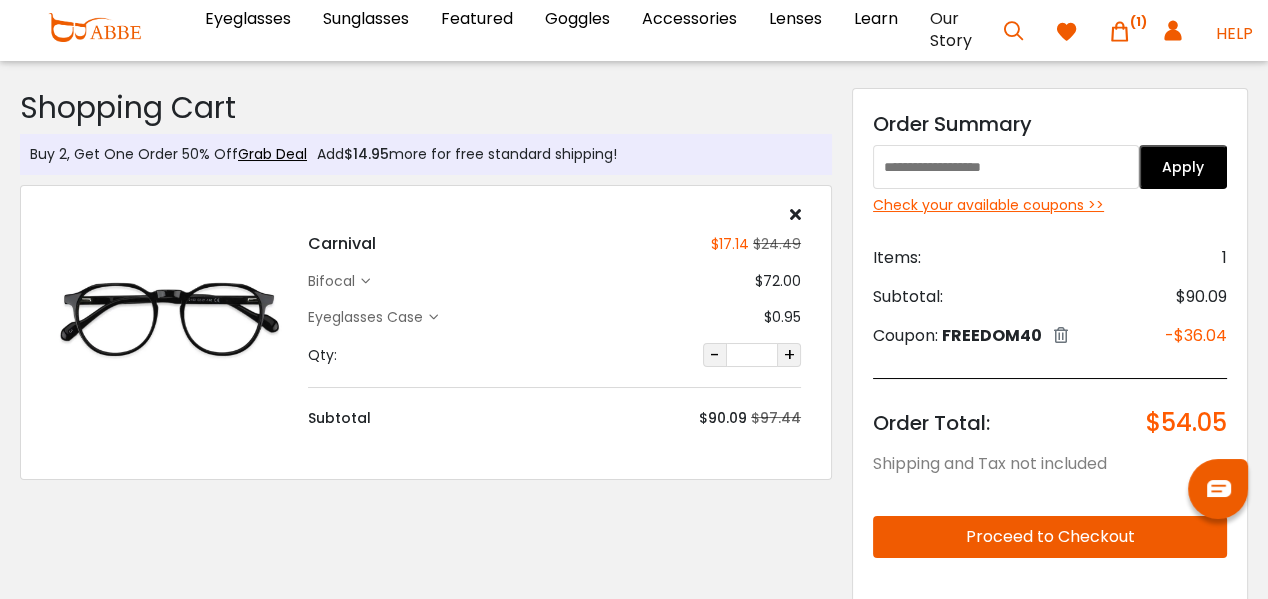 click at bounding box center (1061, 335) 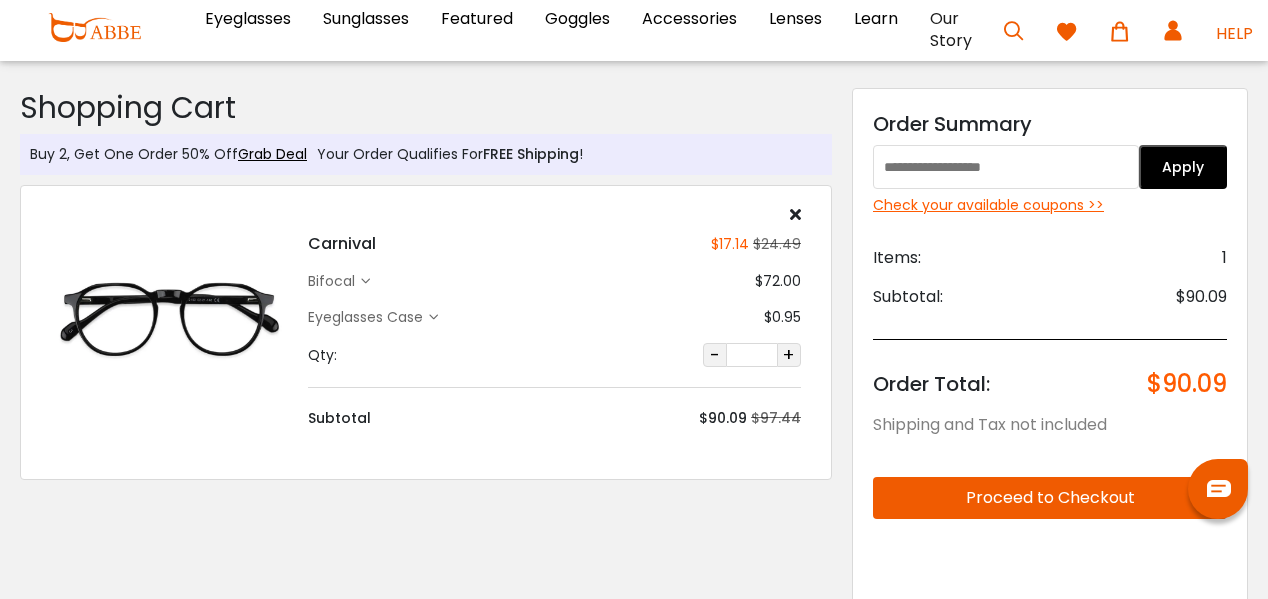 scroll, scrollTop: 0, scrollLeft: 0, axis: both 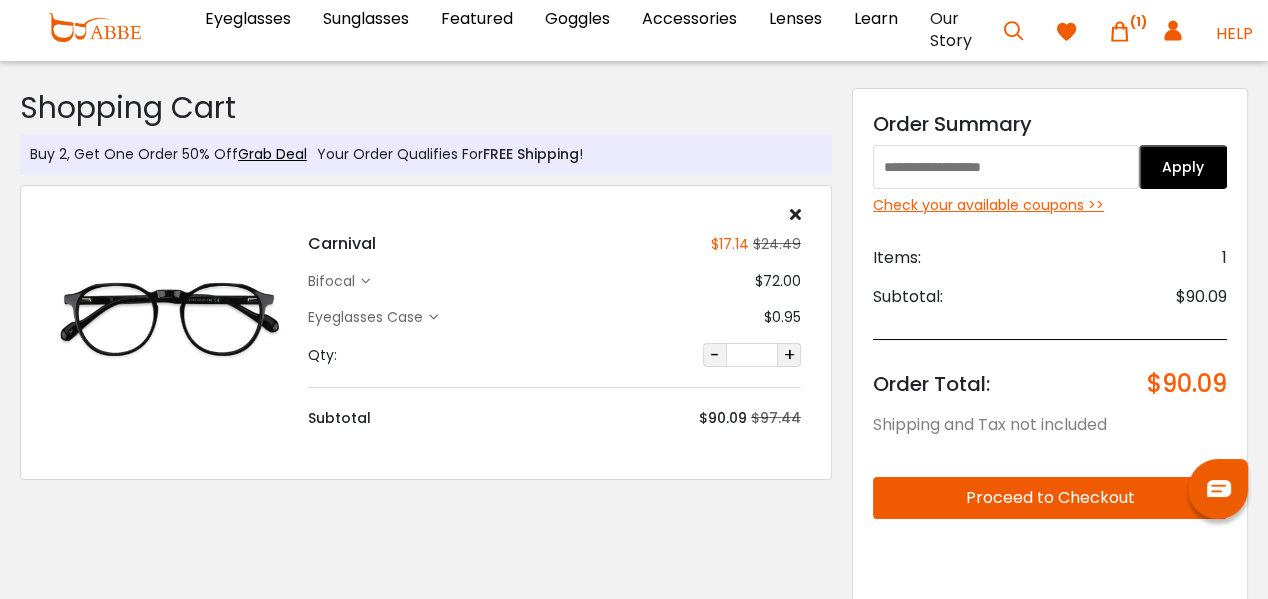 click on "Check your available coupons >>" at bounding box center [1050, 205] 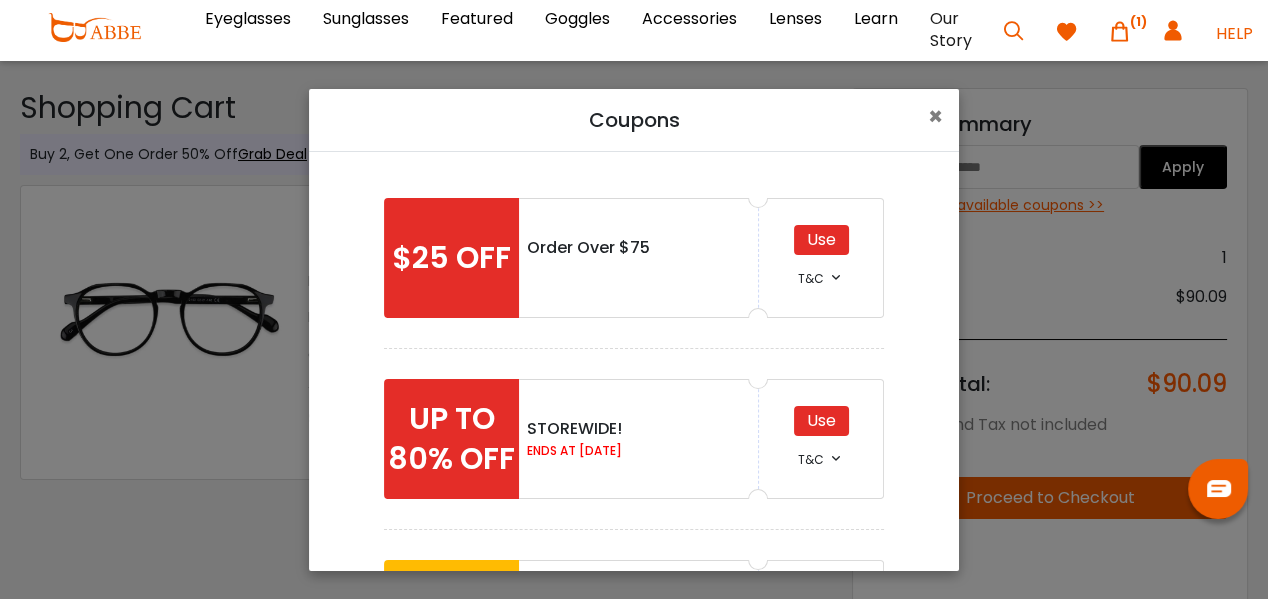 scroll, scrollTop: 0, scrollLeft: 0, axis: both 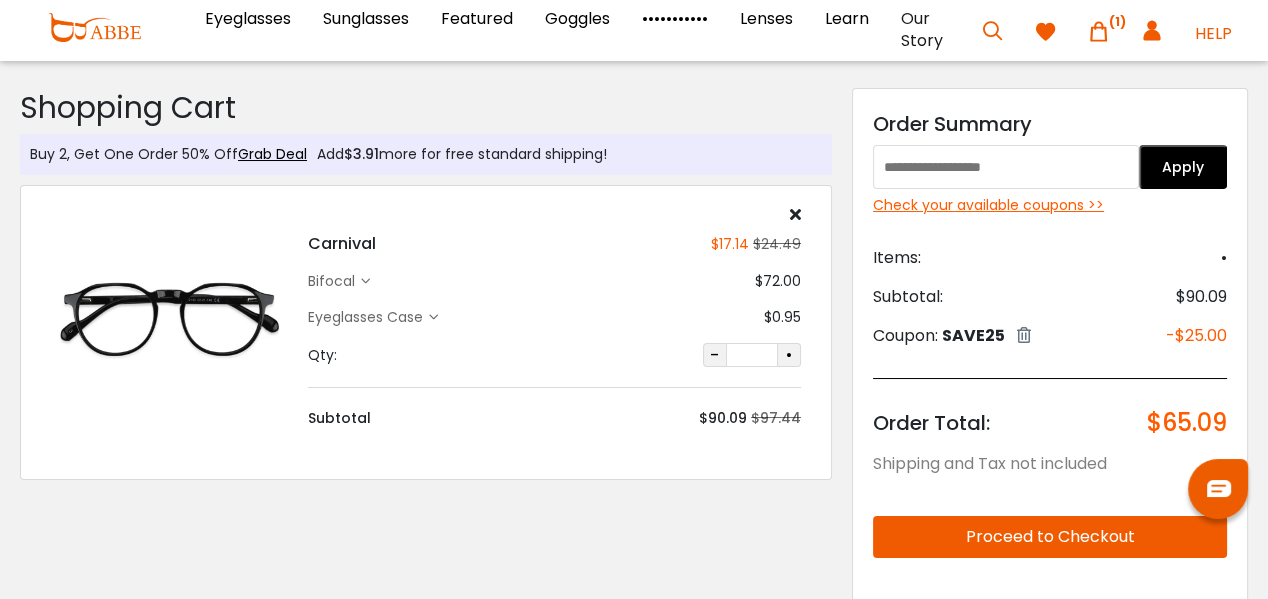 click at bounding box center (1024, 335) 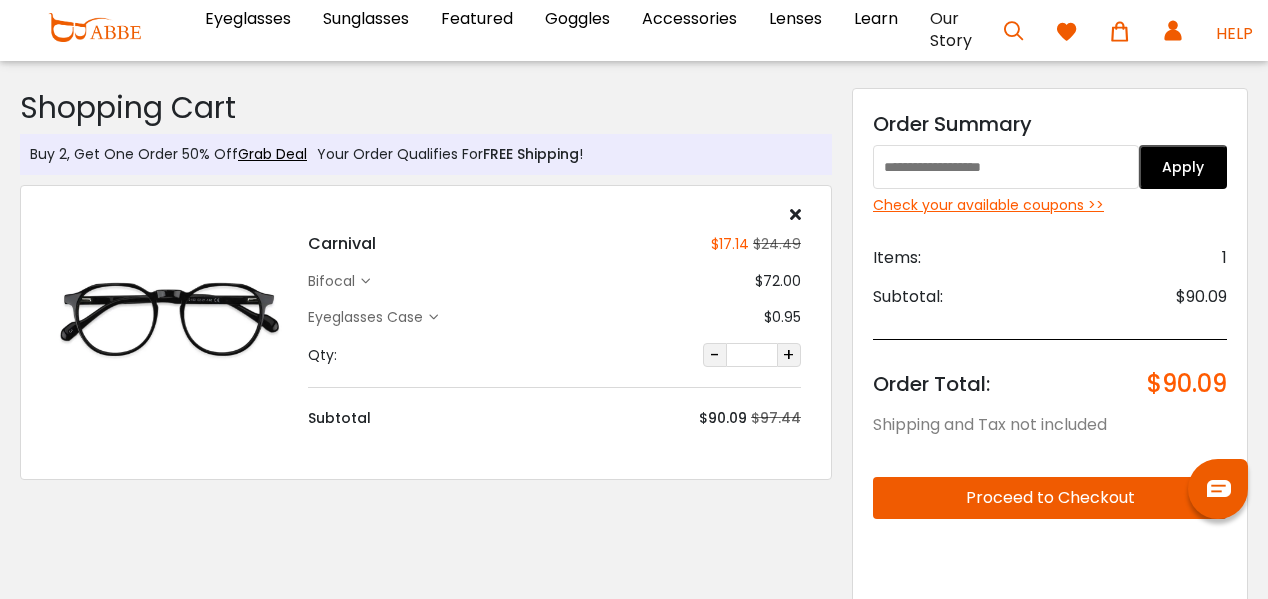 scroll, scrollTop: 0, scrollLeft: 0, axis: both 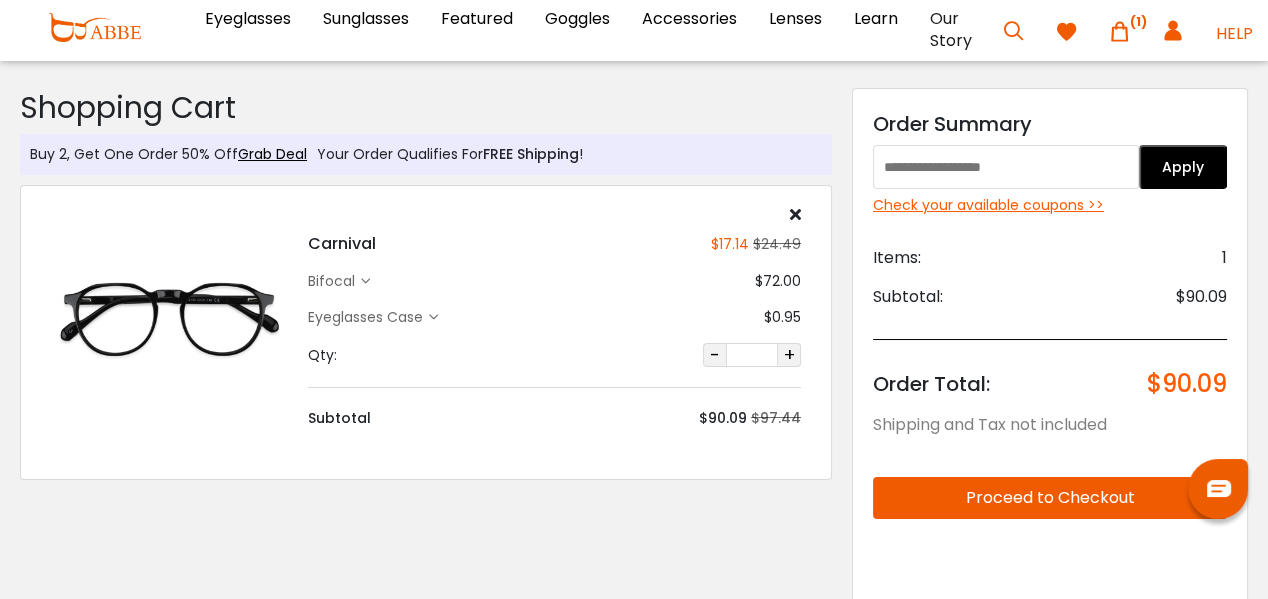 click on "Check your available coupons >>" at bounding box center [1050, 205] 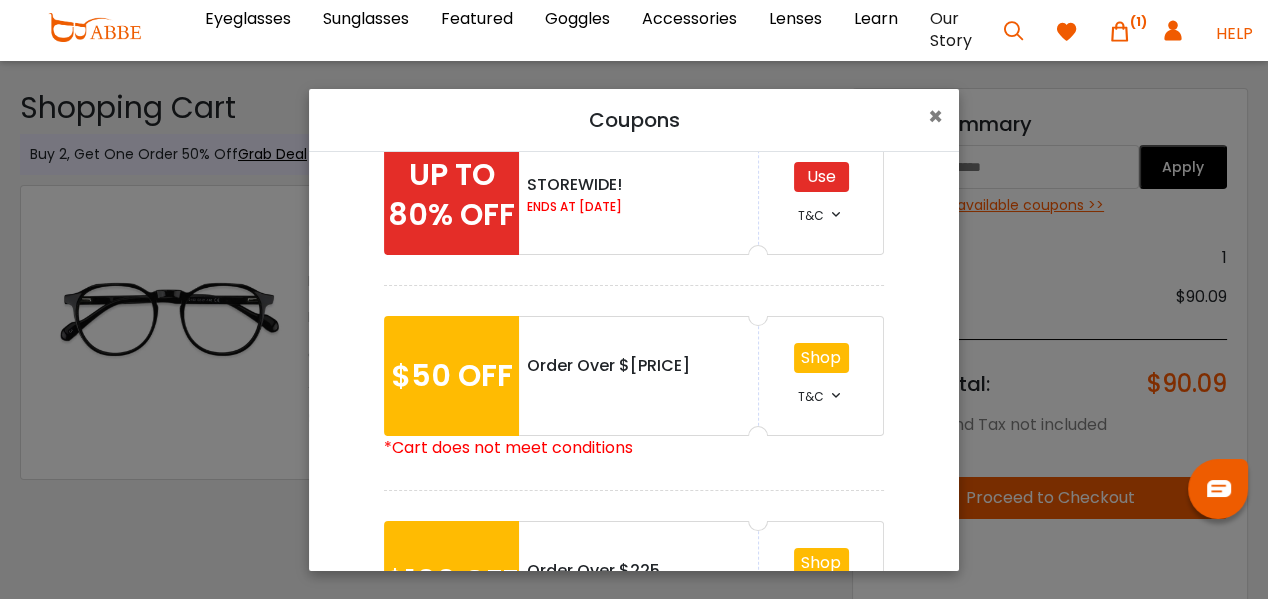 scroll, scrollTop: 133, scrollLeft: 0, axis: vertical 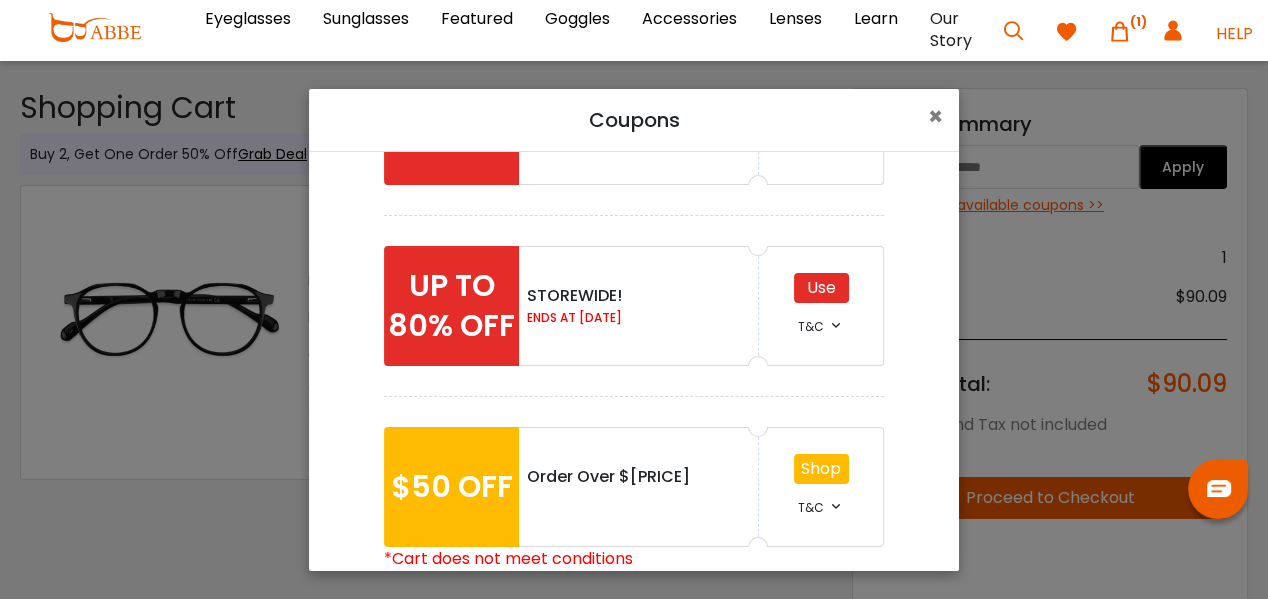 click on "Use" at bounding box center [821, 107] 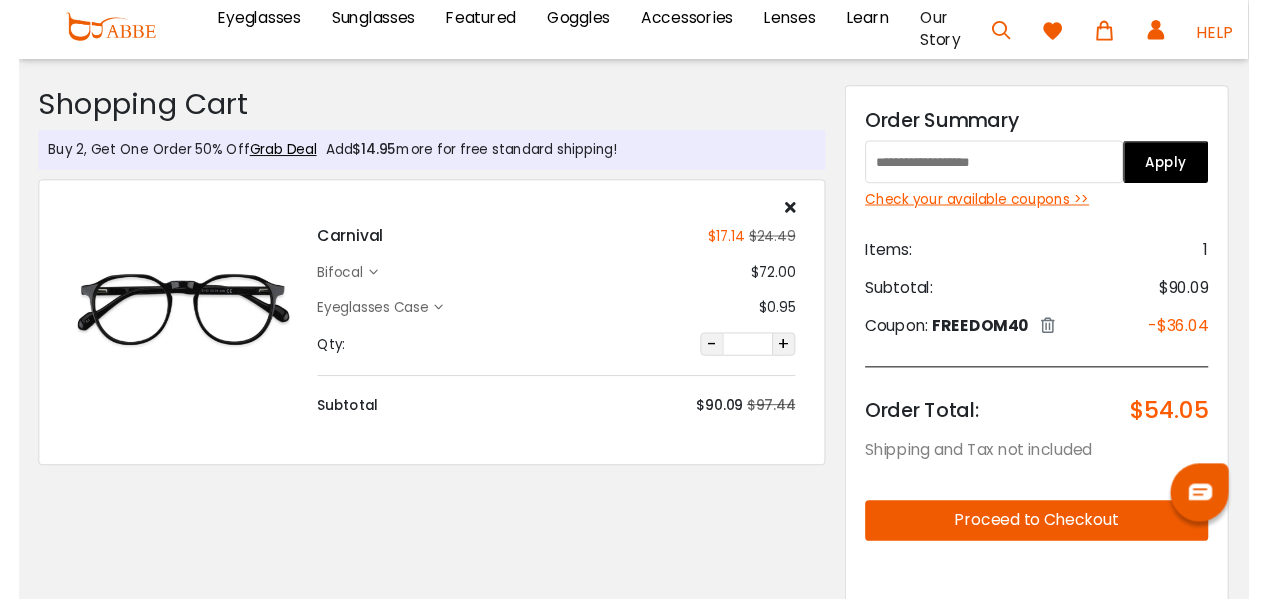 scroll, scrollTop: 0, scrollLeft: 0, axis: both 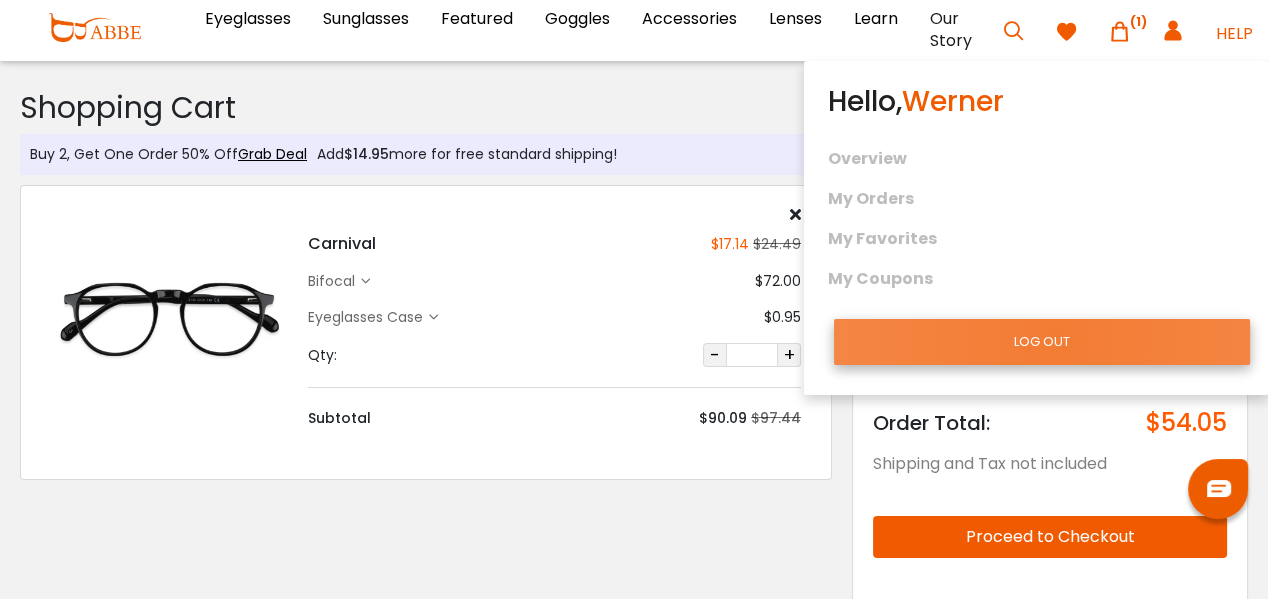 click on "LOG OUT" at bounding box center [1042, 342] 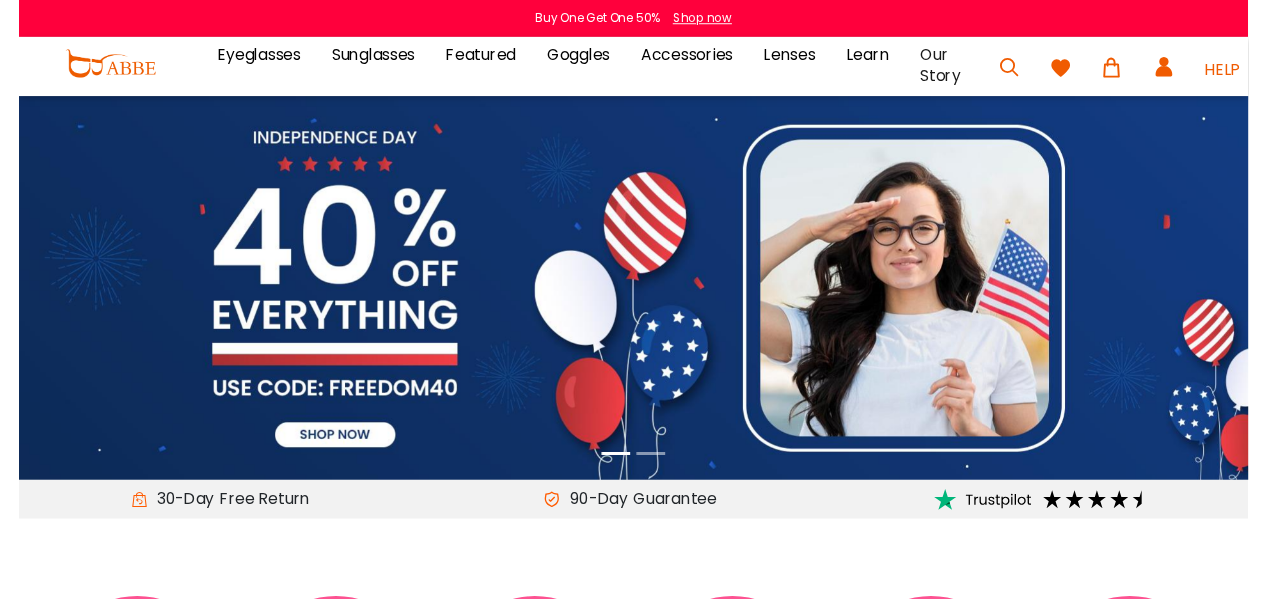 scroll, scrollTop: 0, scrollLeft: 0, axis: both 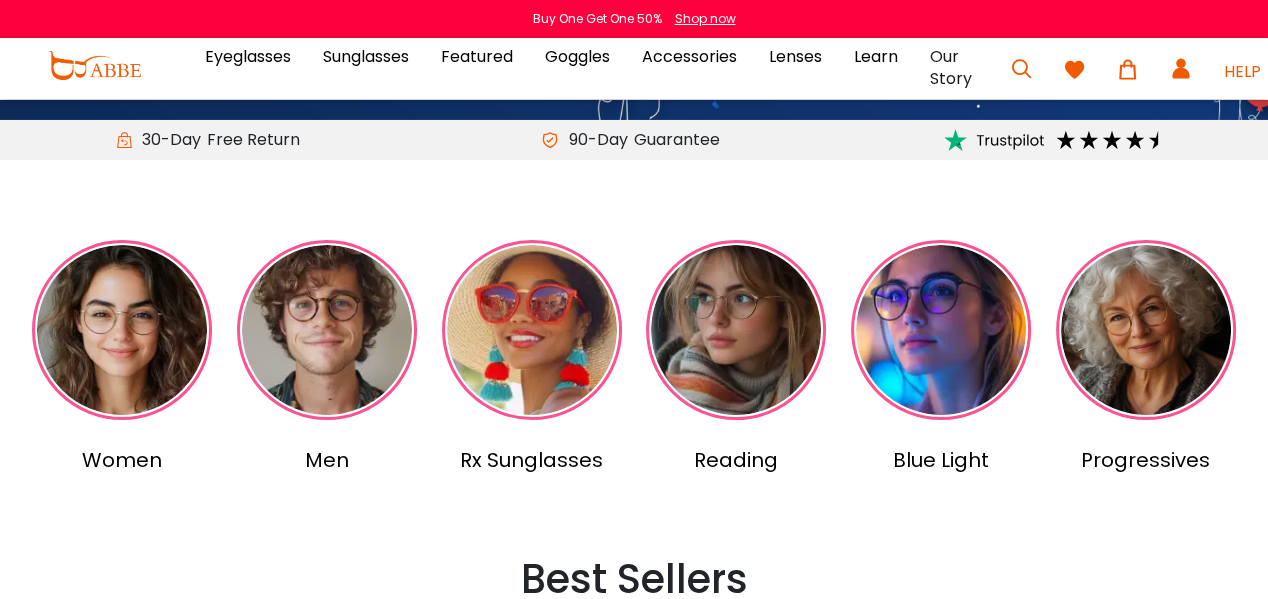 type on "**********" 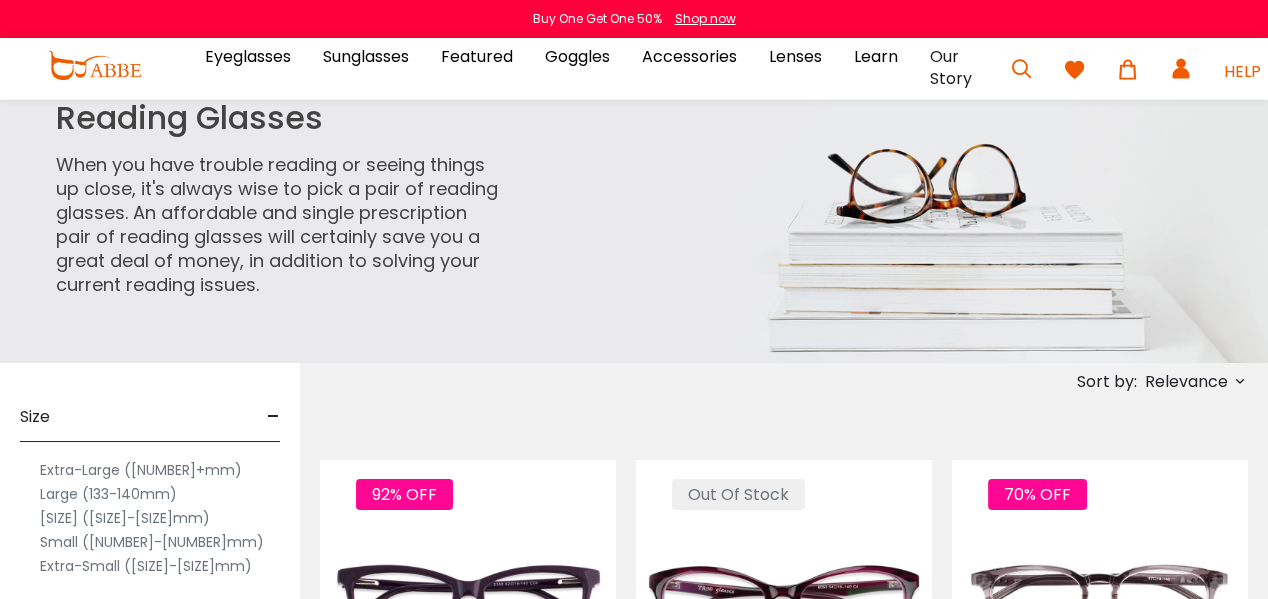 scroll, scrollTop: 164, scrollLeft: 0, axis: vertical 